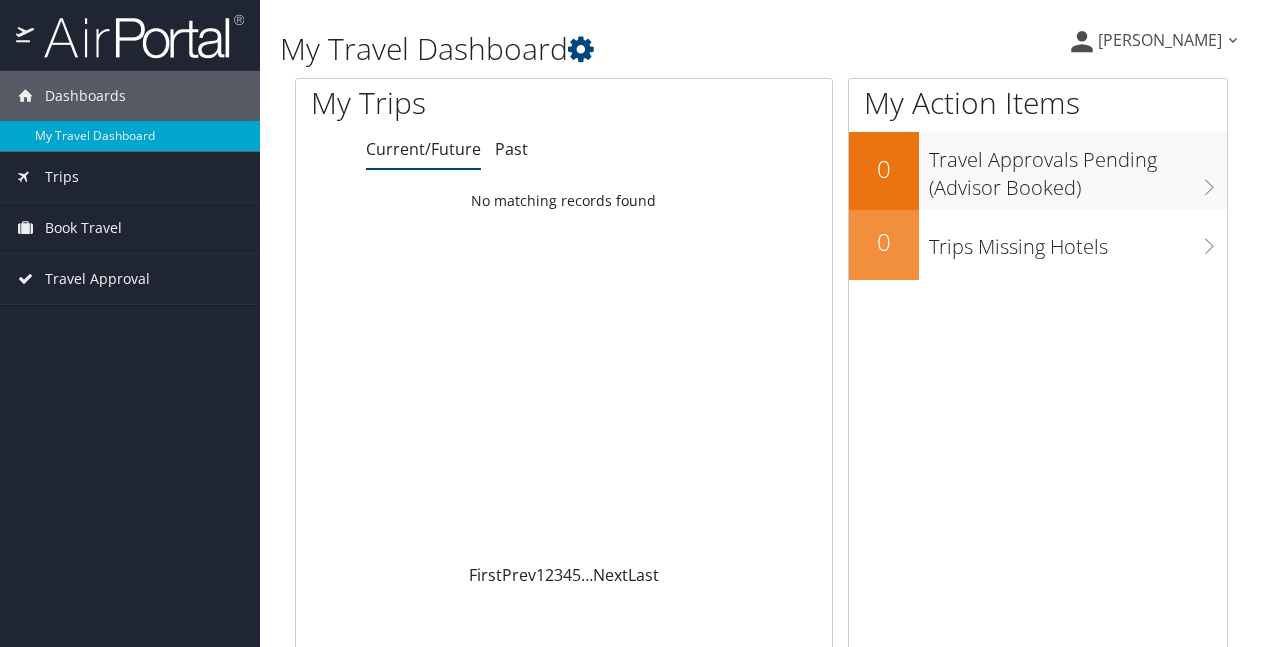 scroll, scrollTop: 0, scrollLeft: 0, axis: both 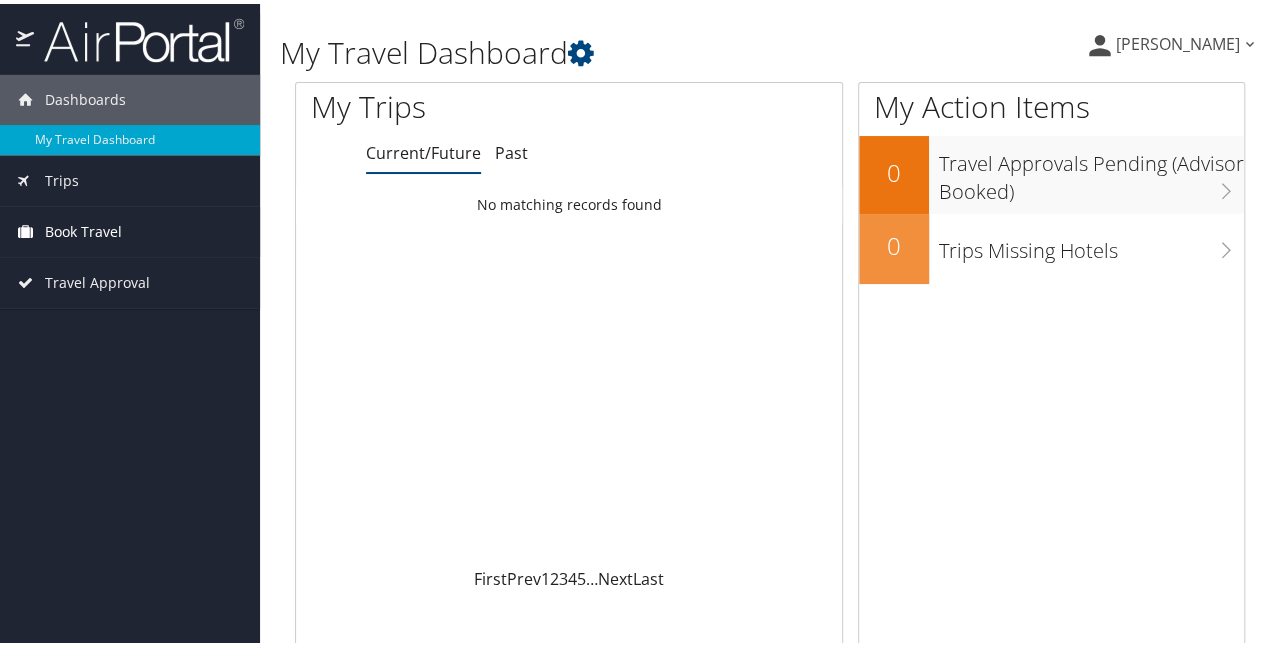 click on "Book Travel" at bounding box center [83, 228] 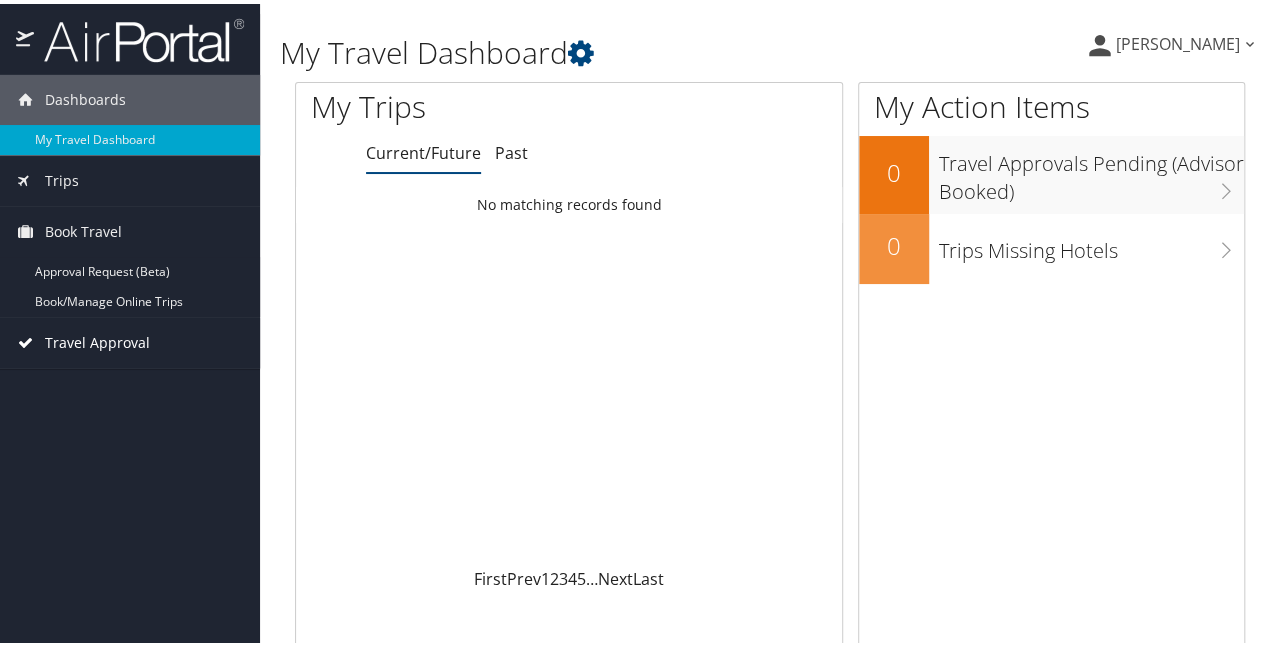 click on "Travel Approval" at bounding box center [97, 339] 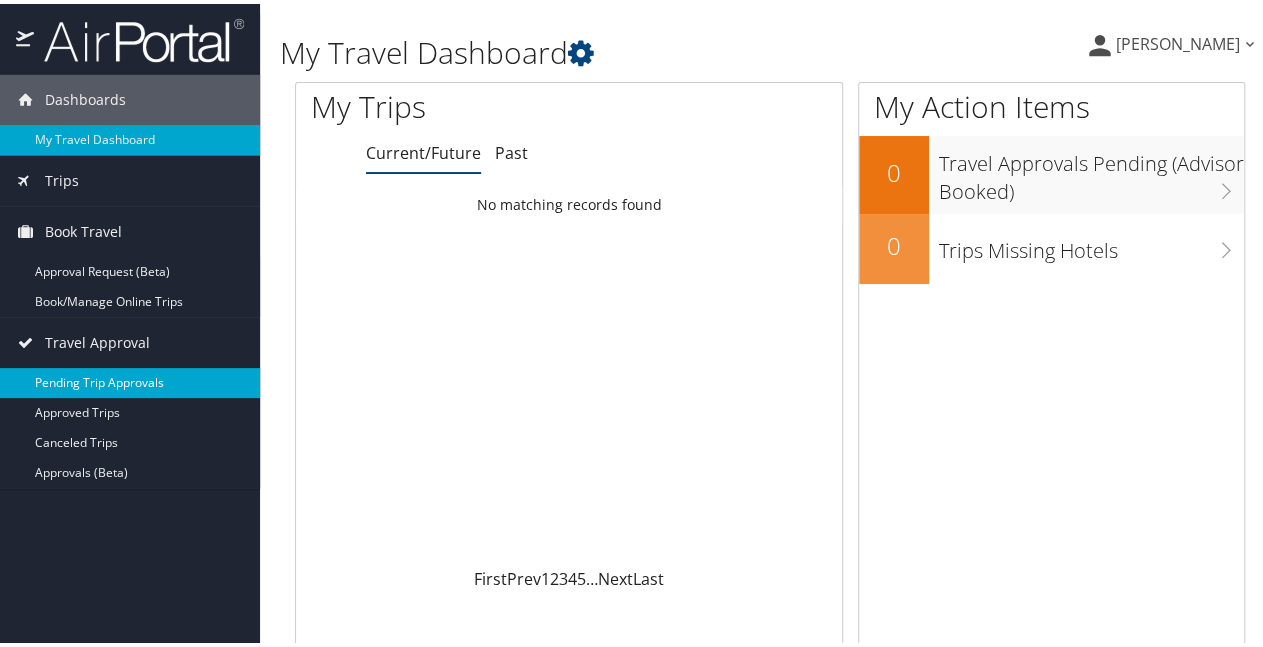 click on "Pending Trip Approvals" at bounding box center (130, 379) 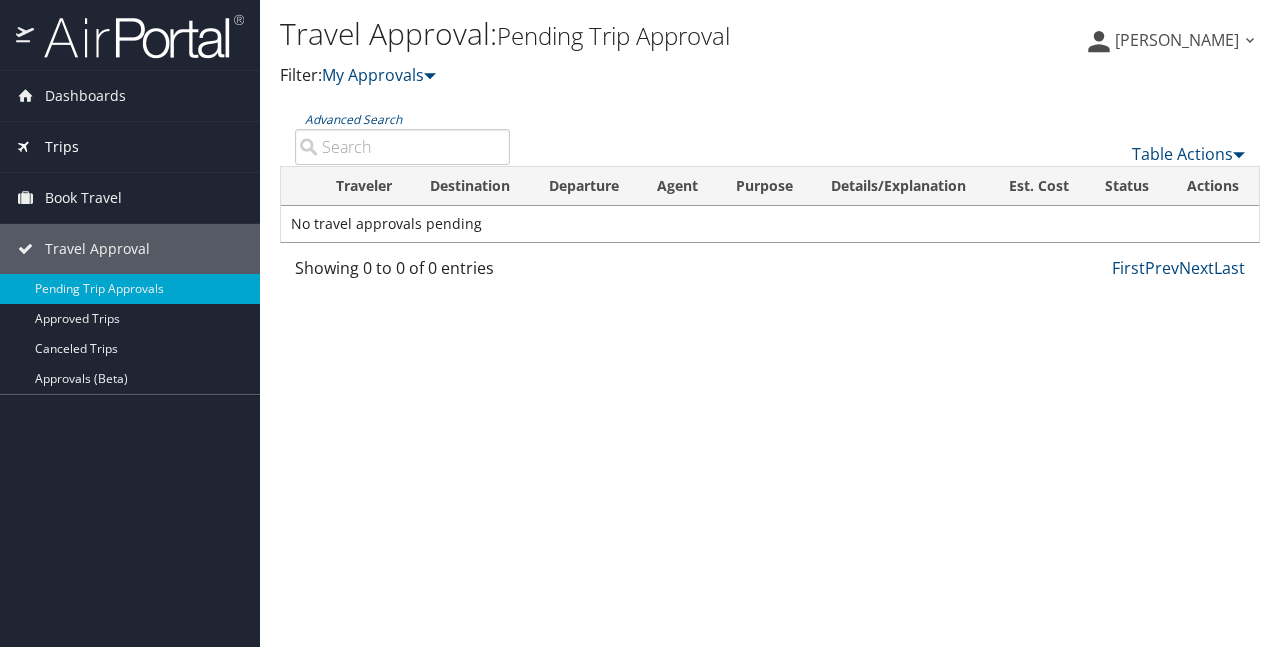 scroll, scrollTop: 0, scrollLeft: 0, axis: both 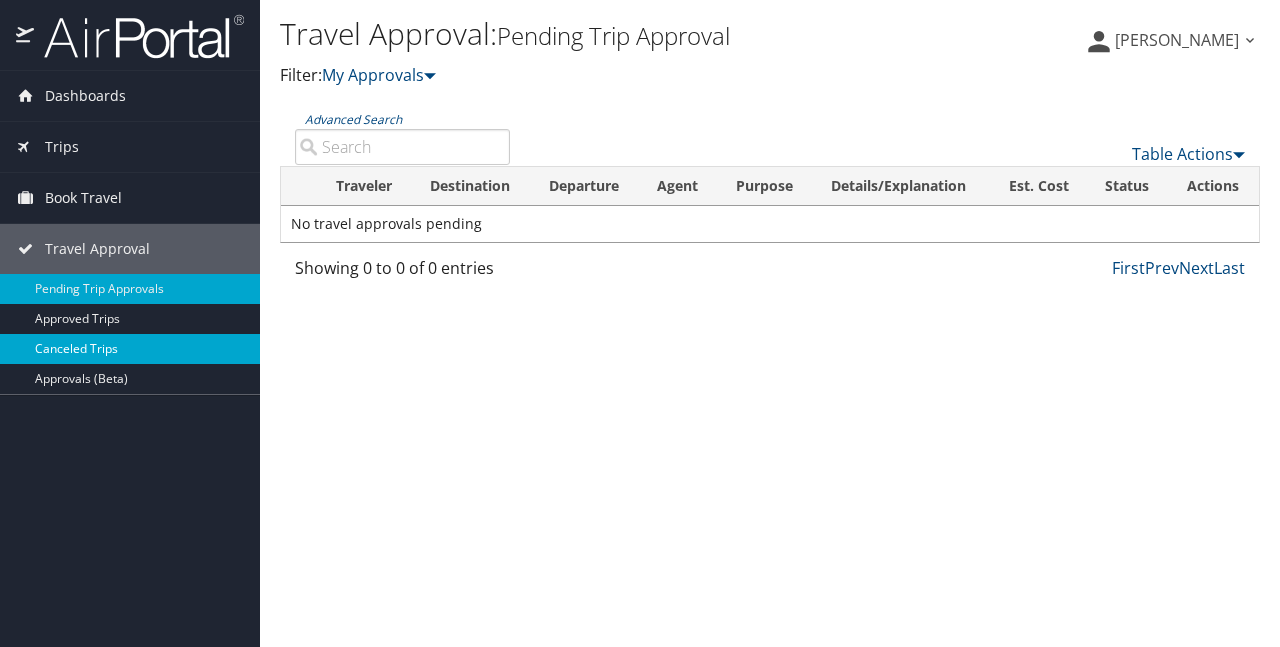 click on "Canceled Trips" at bounding box center (130, 349) 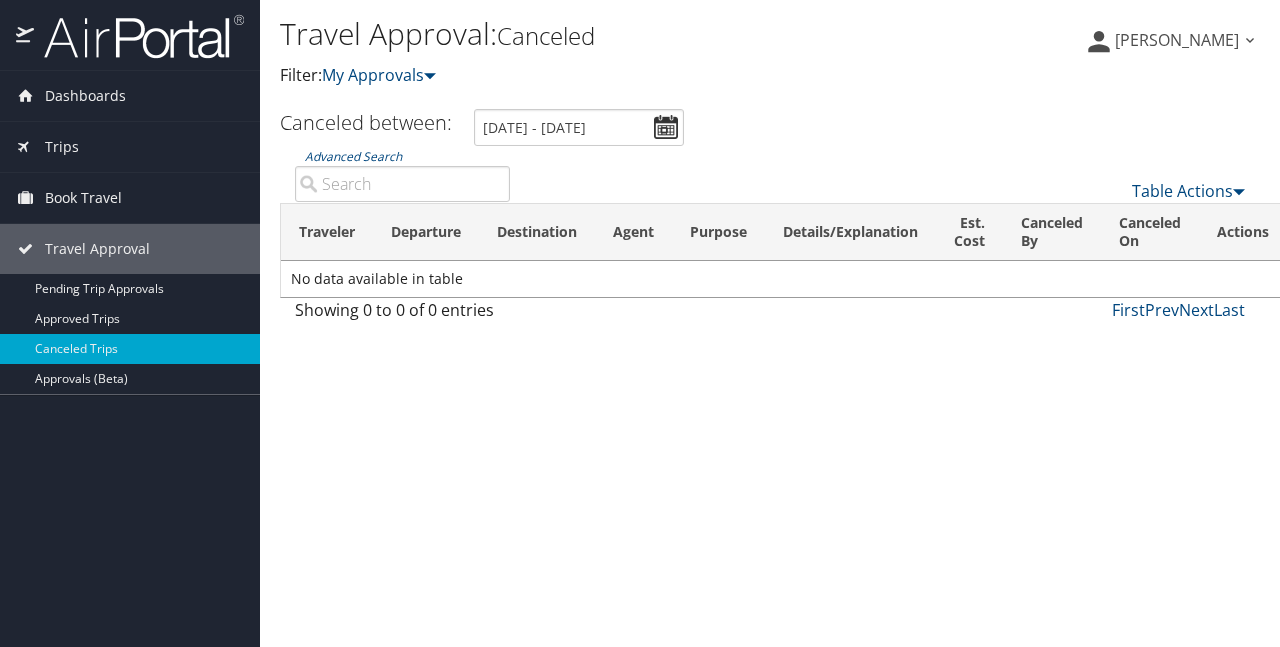 scroll, scrollTop: 0, scrollLeft: 0, axis: both 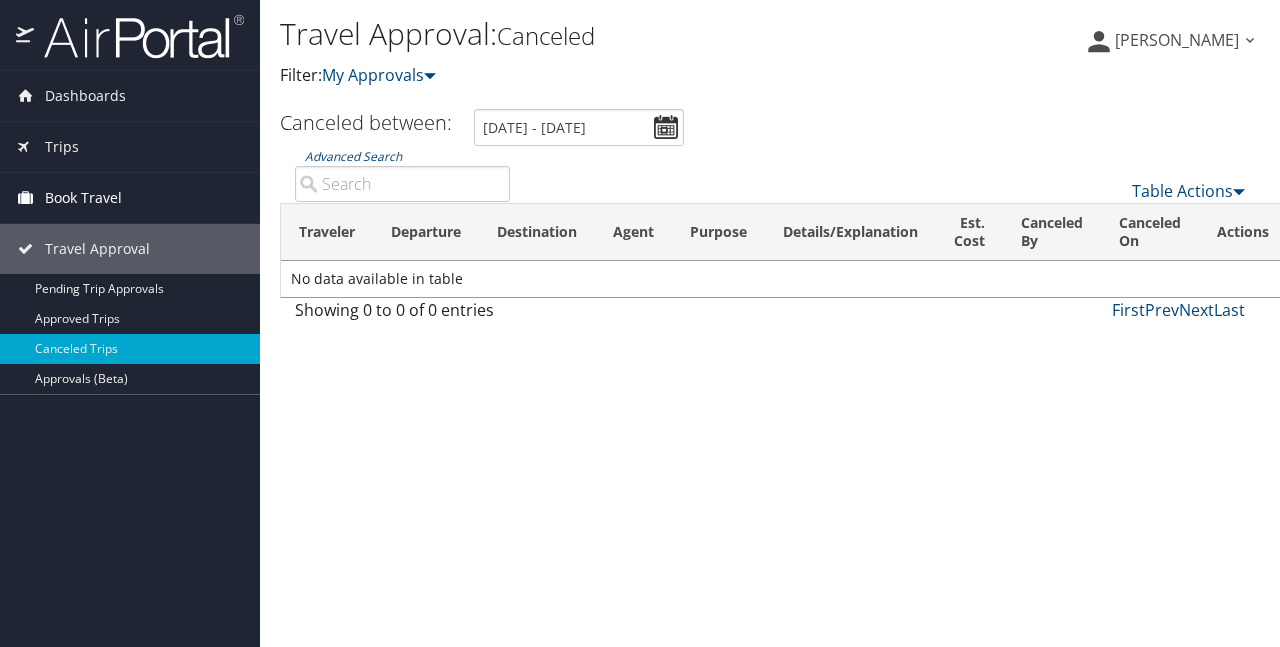 click on "Book Travel" at bounding box center (130, 198) 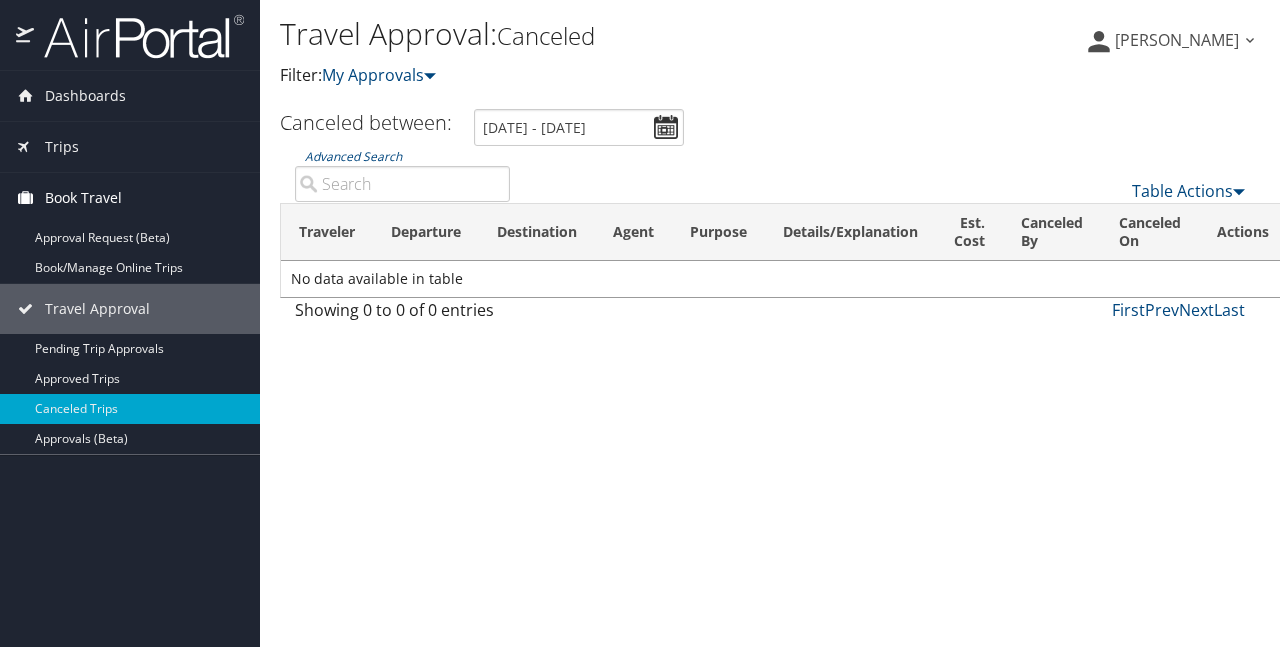 click on "Book Travel" at bounding box center [83, 198] 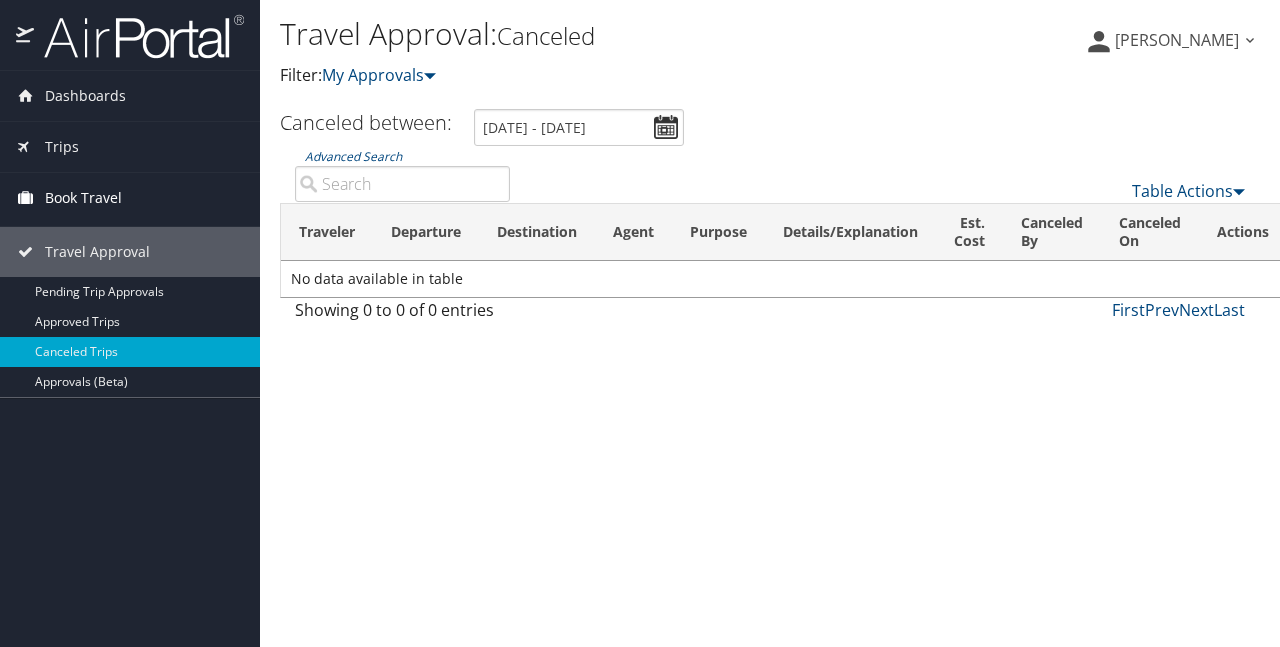 click on "Book Travel" at bounding box center (83, 198) 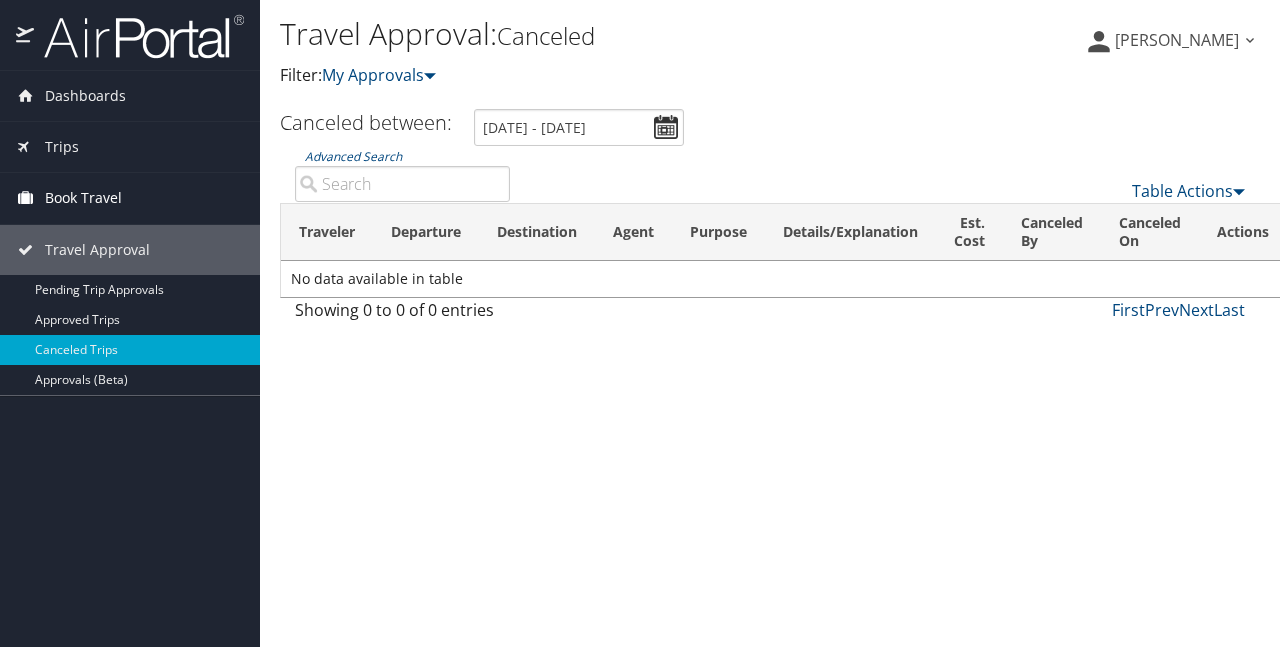 click on "Book Travel" at bounding box center (83, 198) 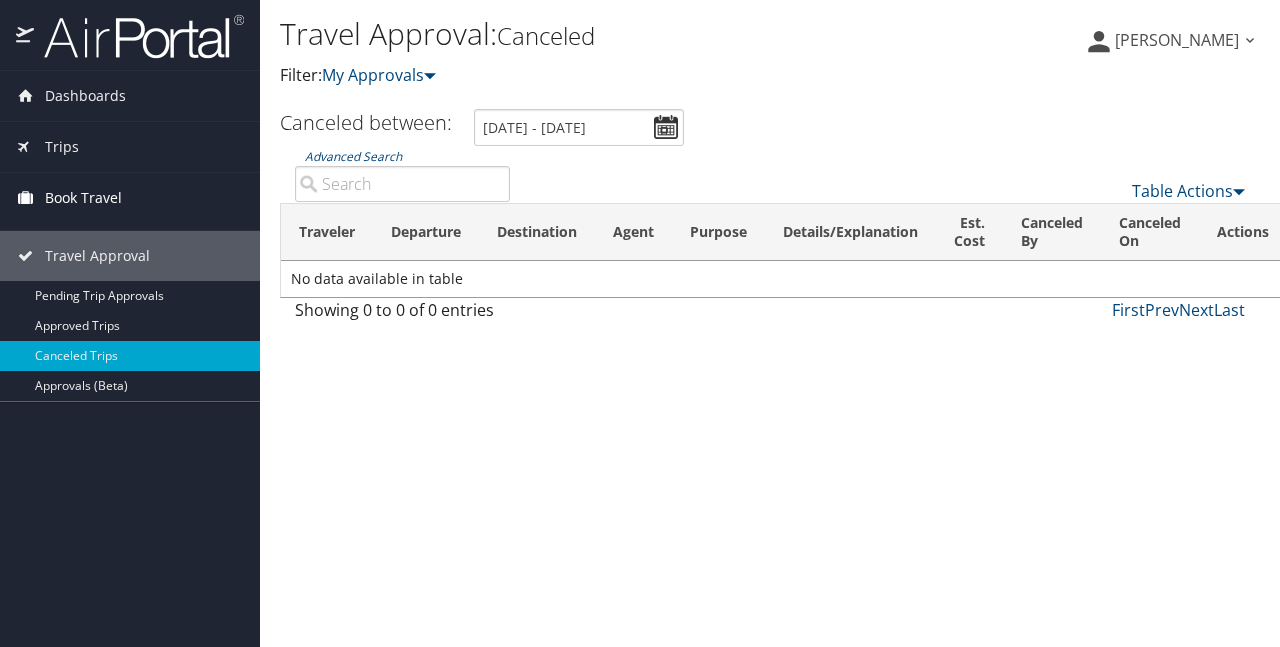 click on "Book Travel" at bounding box center (83, 198) 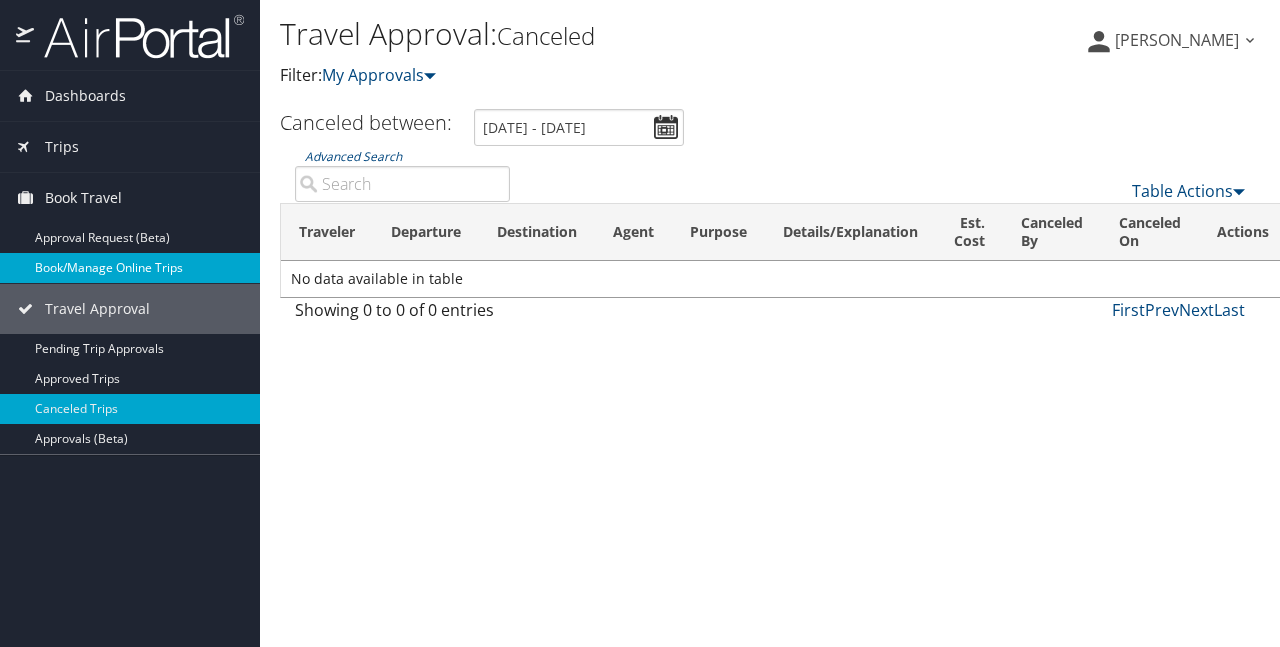 click on "Book/Manage Online Trips" at bounding box center [130, 268] 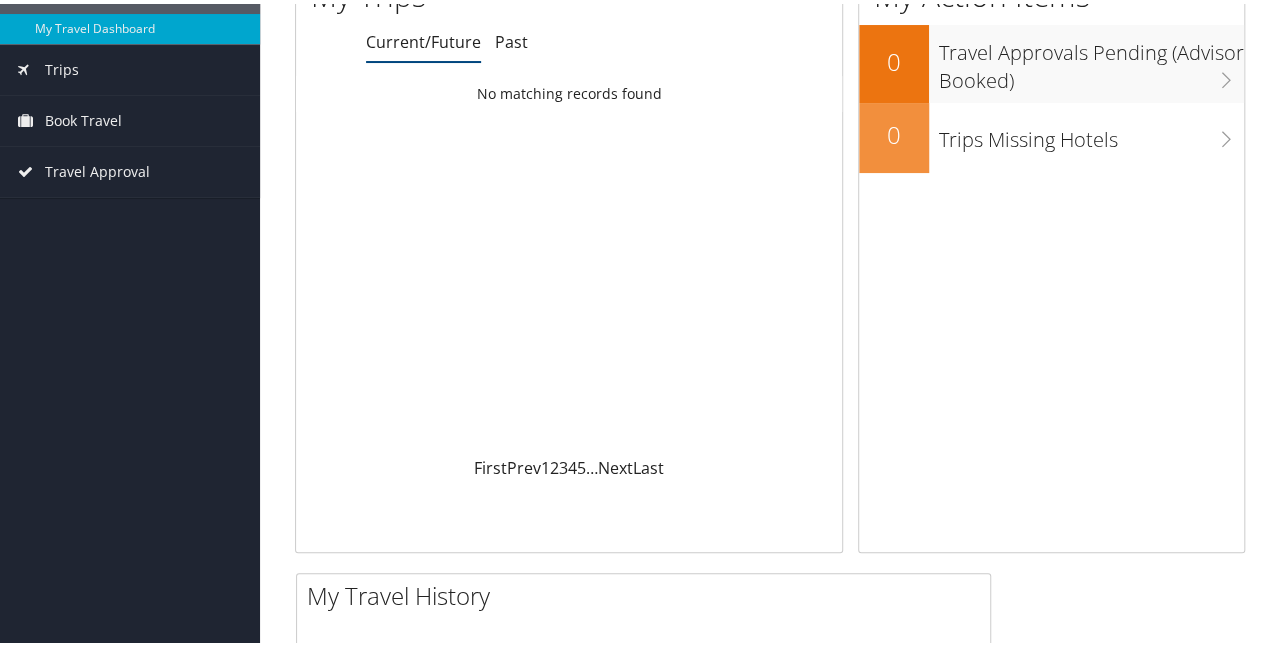 scroll, scrollTop: 0, scrollLeft: 0, axis: both 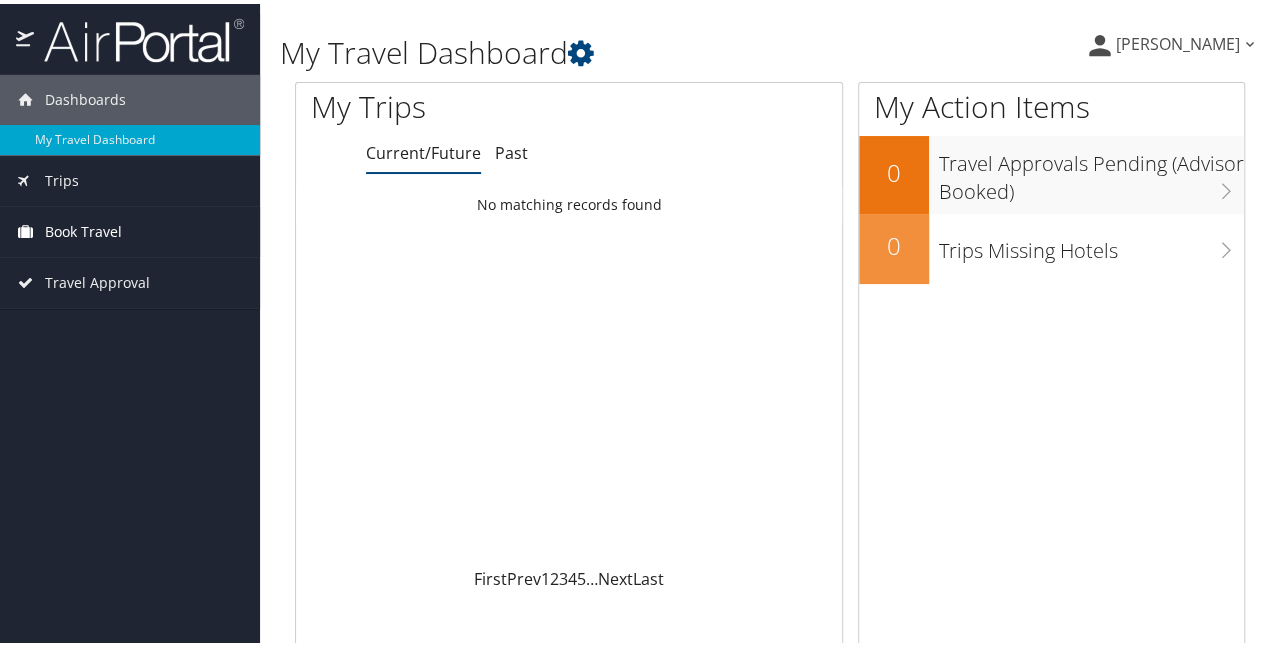 click on "Book Travel" at bounding box center (83, 228) 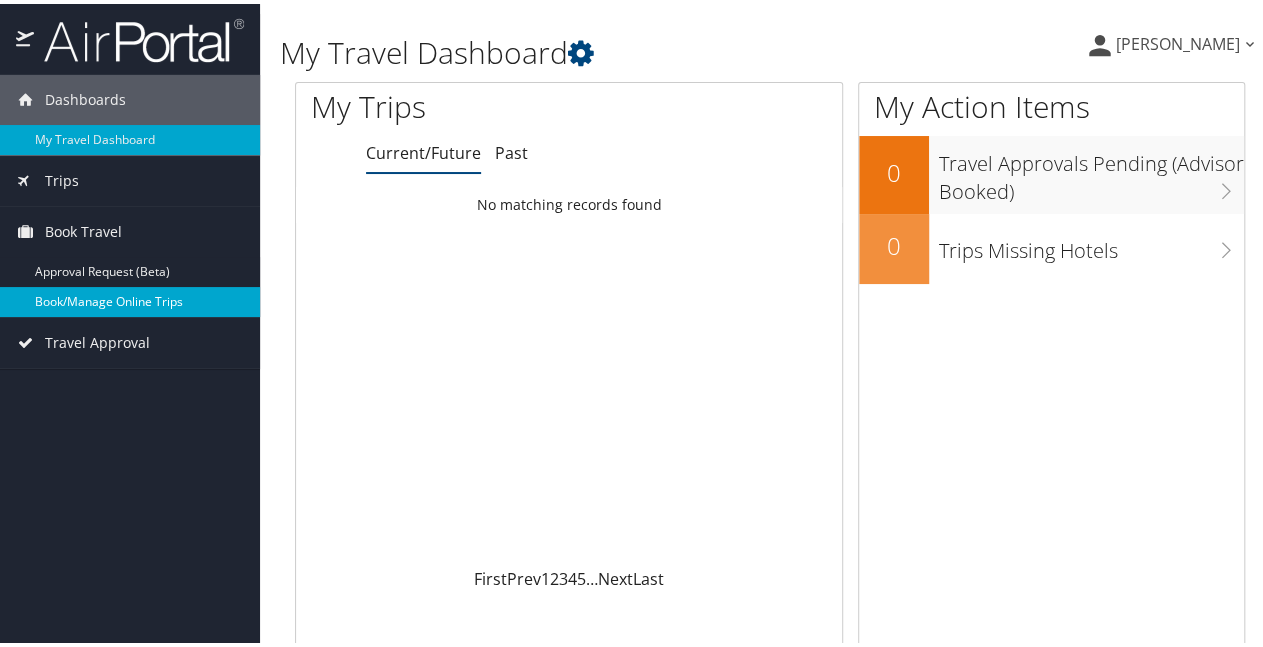 click on "Book/Manage Online Trips" at bounding box center [130, 298] 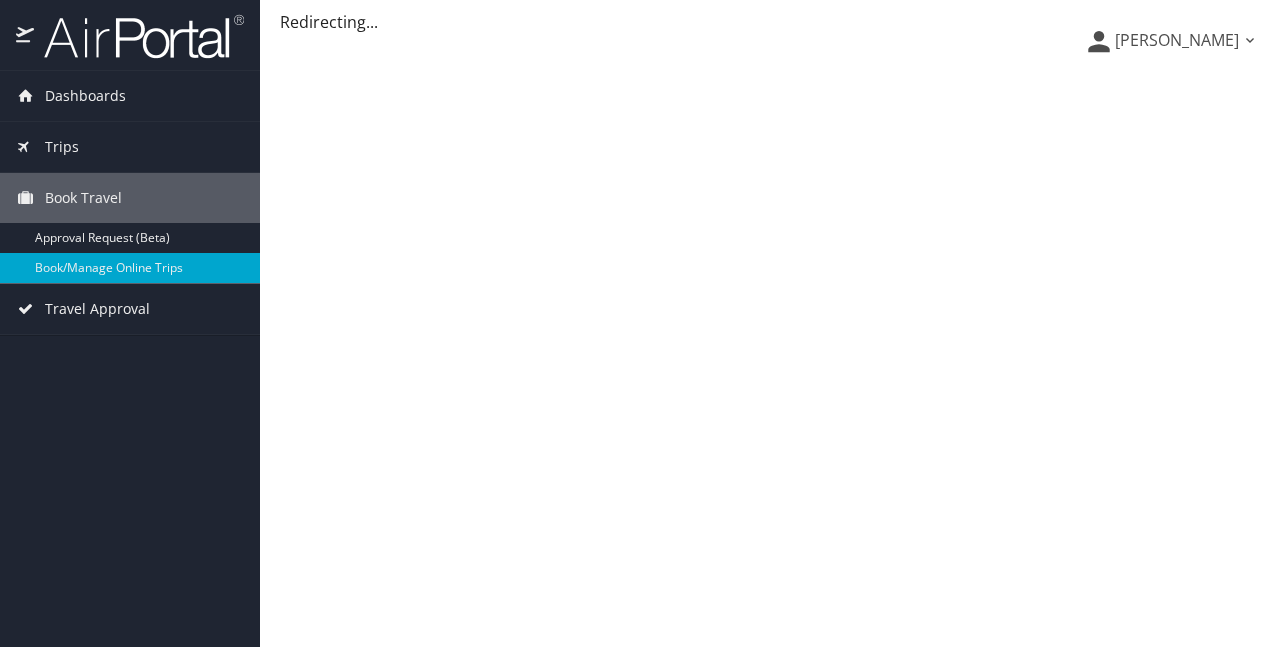 scroll, scrollTop: 0, scrollLeft: 0, axis: both 